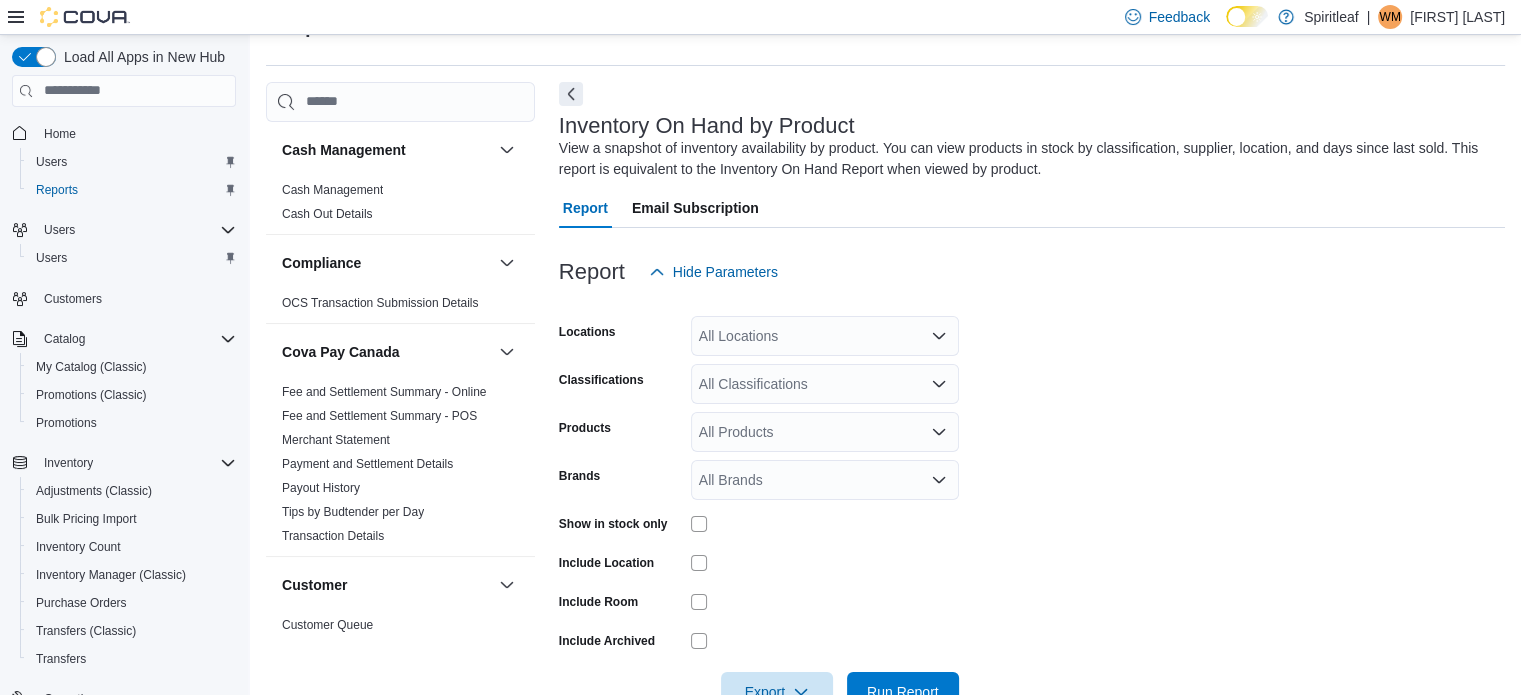 scroll, scrollTop: 67, scrollLeft: 0, axis: vertical 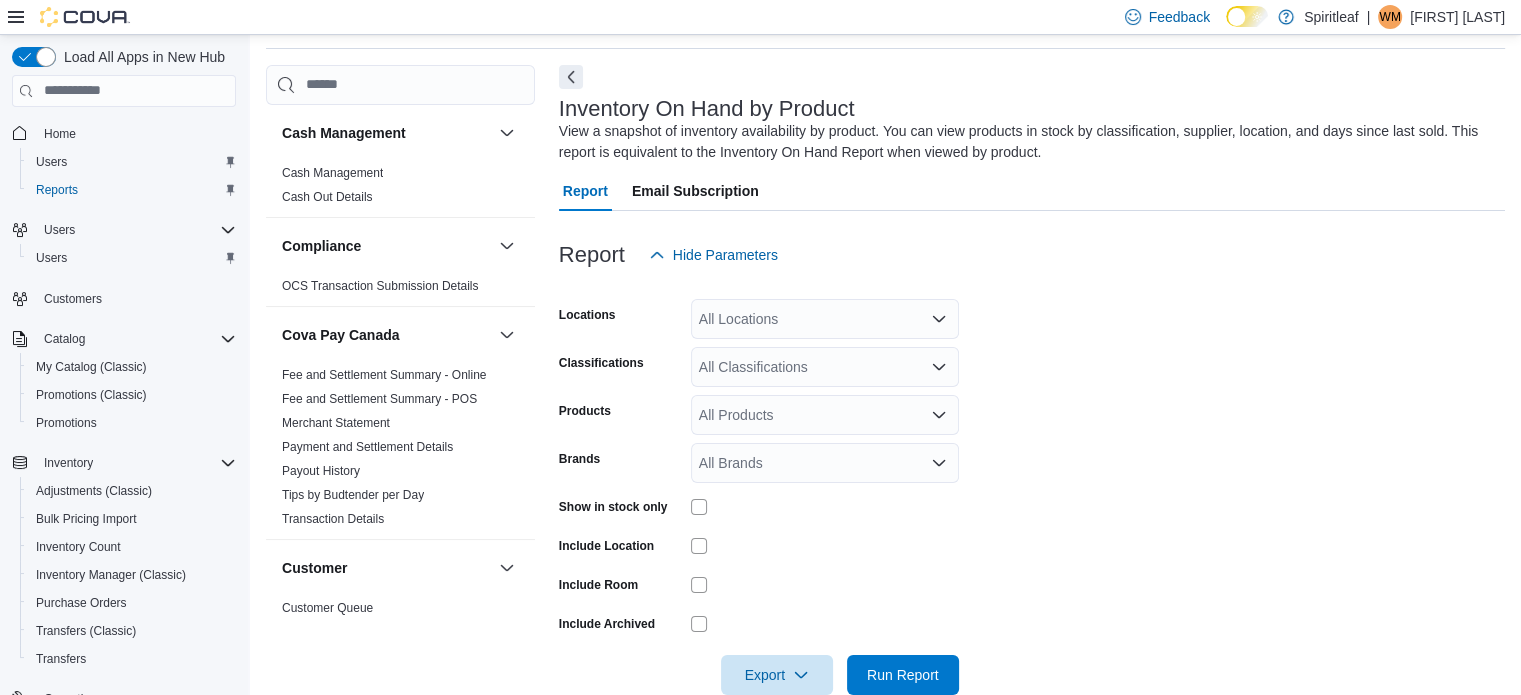 click on "All Locations" at bounding box center [825, 319] 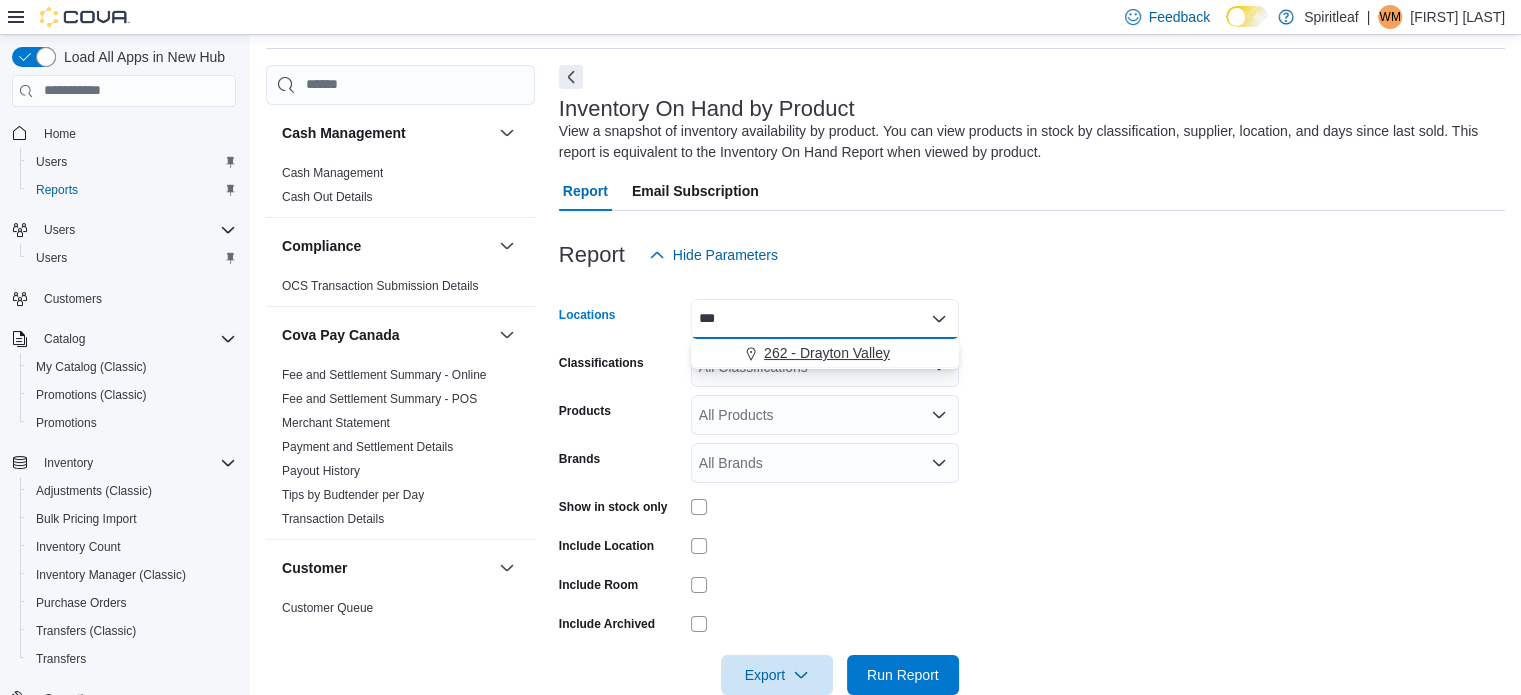 type on "***" 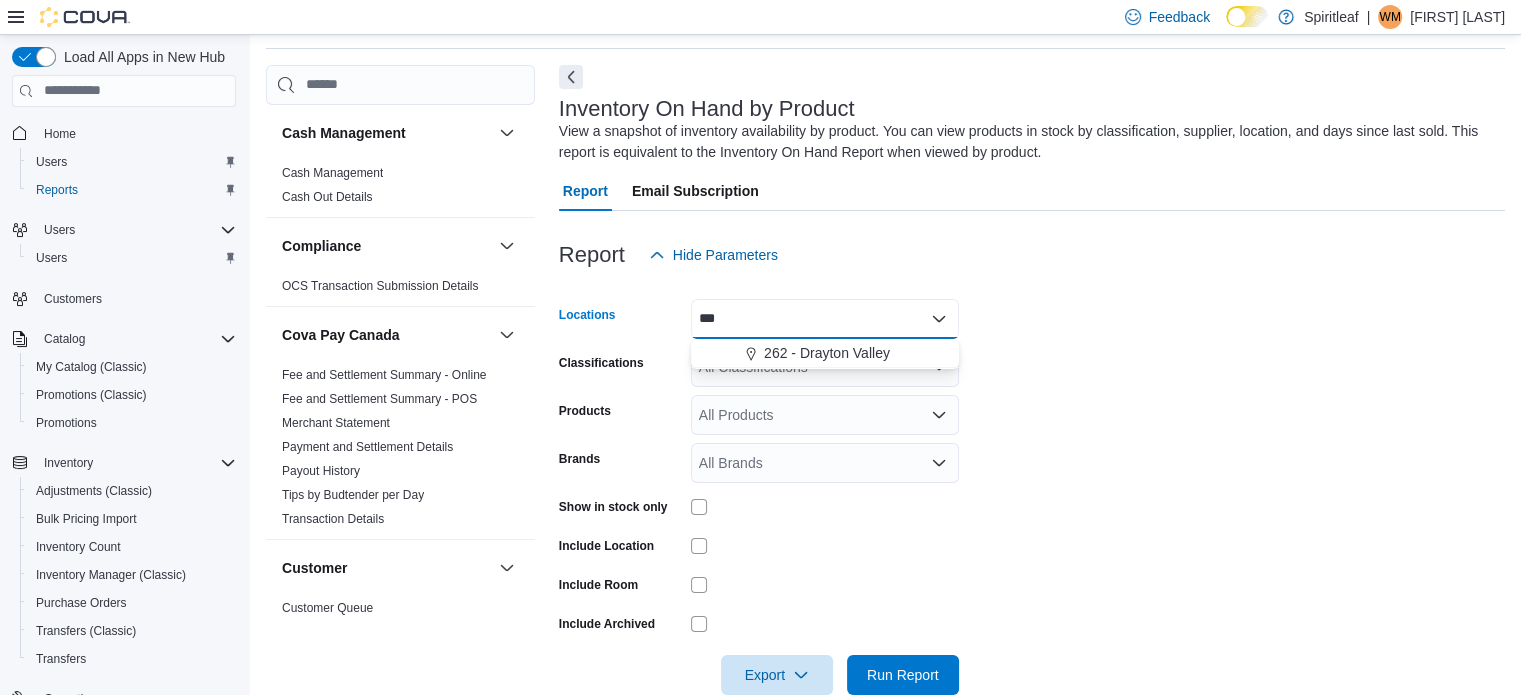 drag, startPoint x: 839, startPoint y: 347, endPoint x: 932, endPoint y: 327, distance: 95.12623 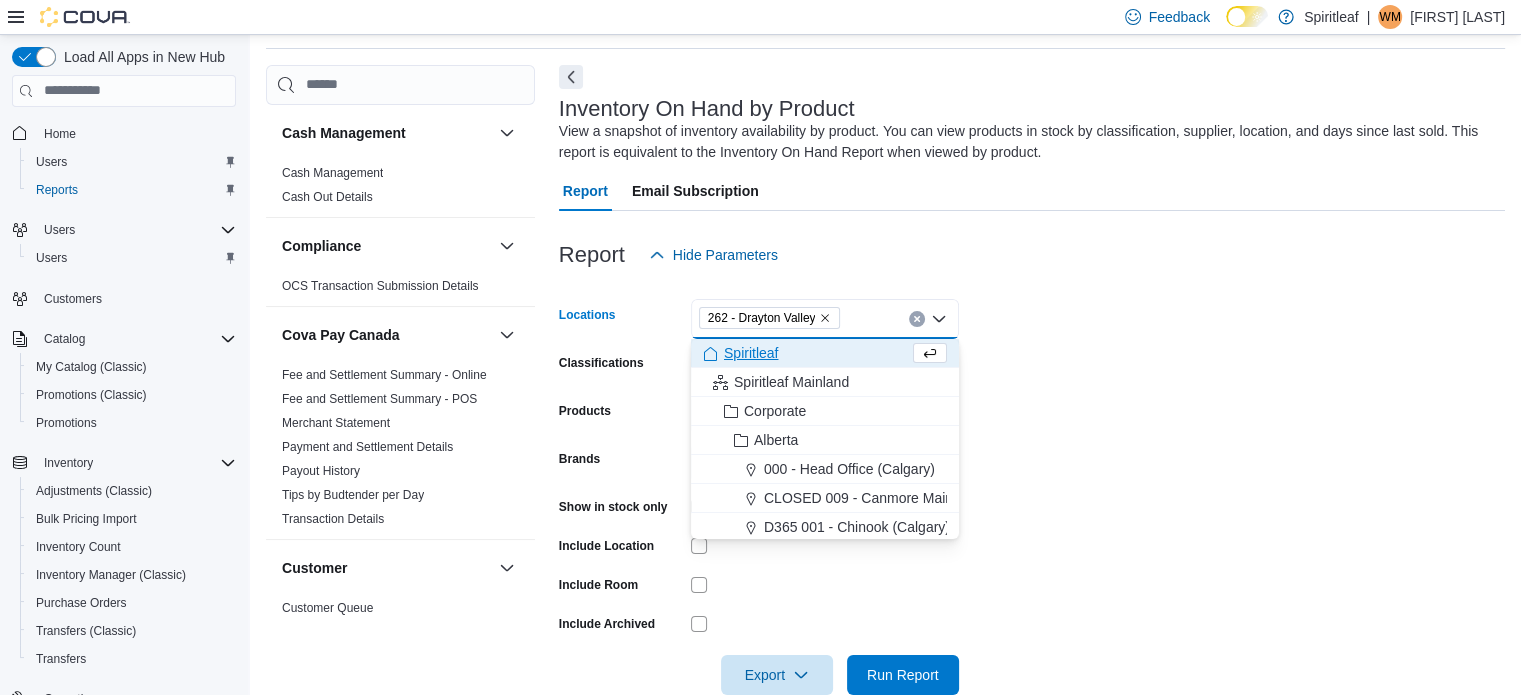 click on "Locations [NUMBER] - [STREET] [CITY] [CLASSIFICATIONS] [PRODUCTS] [BRANDS] [SHOW IN STOCK ONLY] [INCLUDE LOCATION] [INCLUDE ROOM] [INCLUDE ARCHIVED] [EXPORT] [RUN REPORT]" at bounding box center (1032, 485) 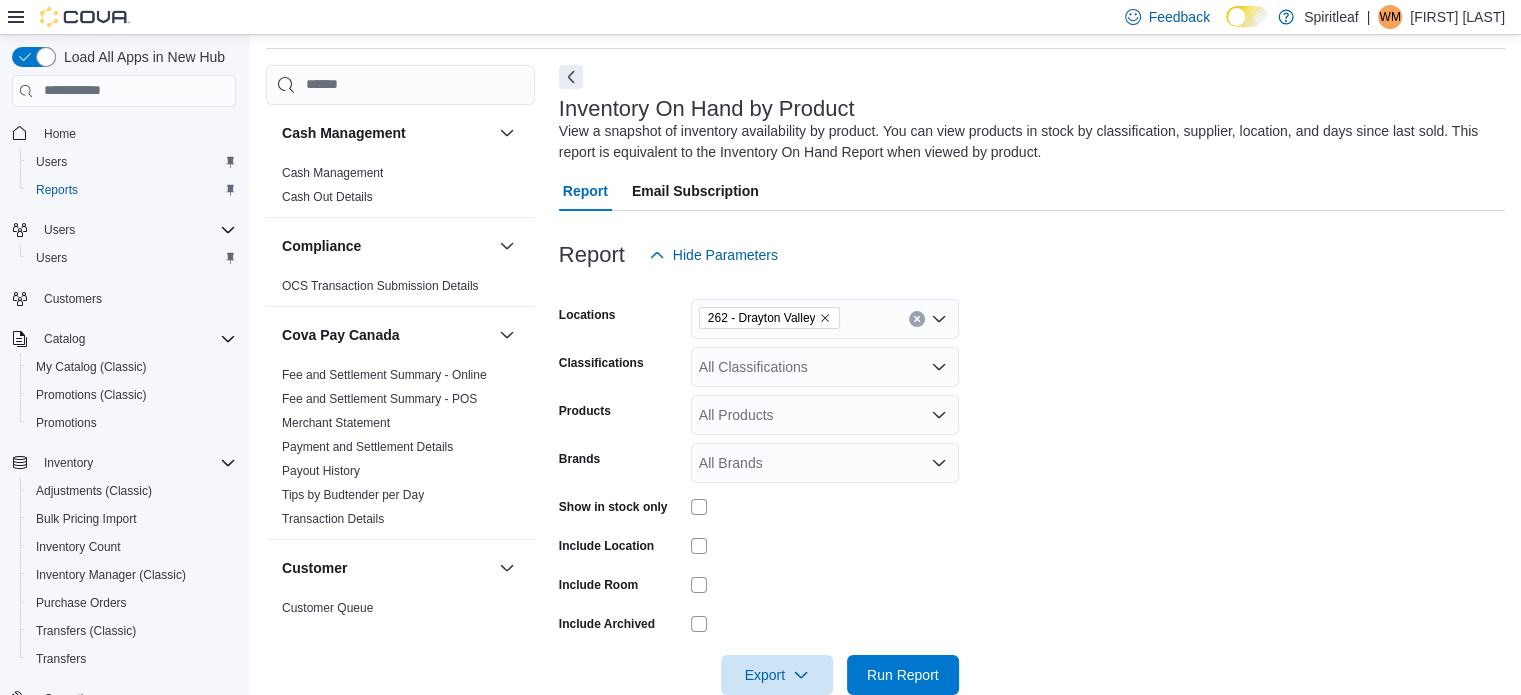 click on "All Classifications" at bounding box center (825, 367) 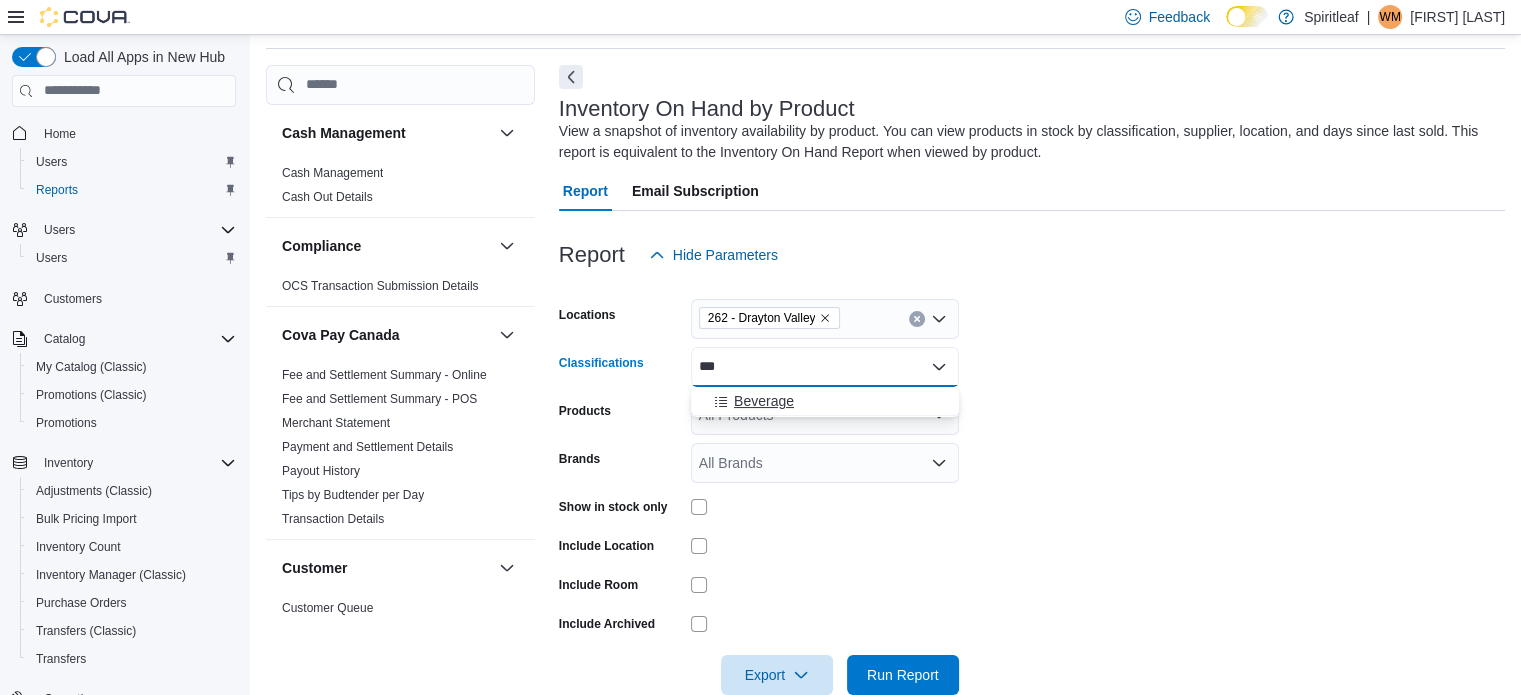 type on "***" 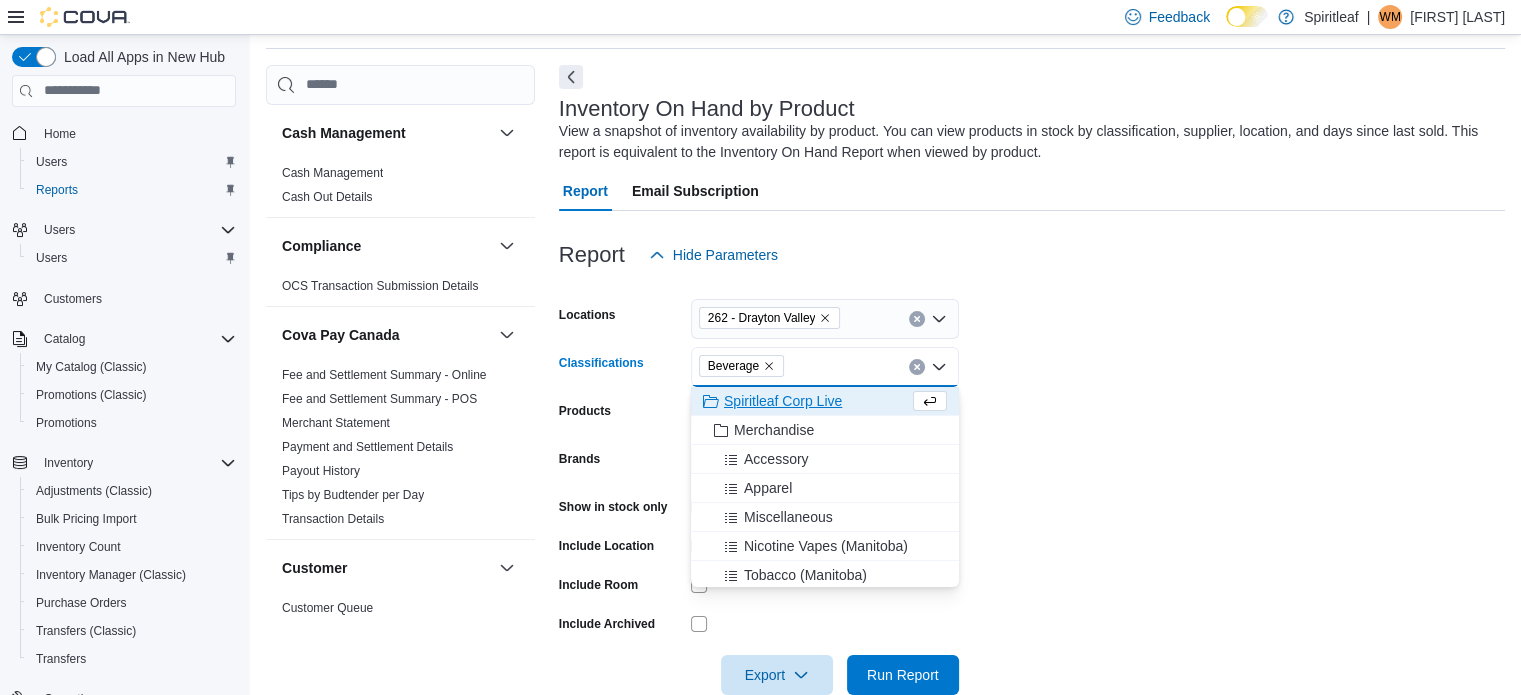 click on "Locations [NUMBER] - [STREET] [CITY] [CLASSIFICATIONS] [PRODUCTS] [BRANDS] [SHOW IN STOCK ONLY] [INCLUDE LOCATION] [INCLUDE ROOM] [INCLUDE ARCHIVED] [EXPORT] [RUN REPORT]" at bounding box center [1032, 485] 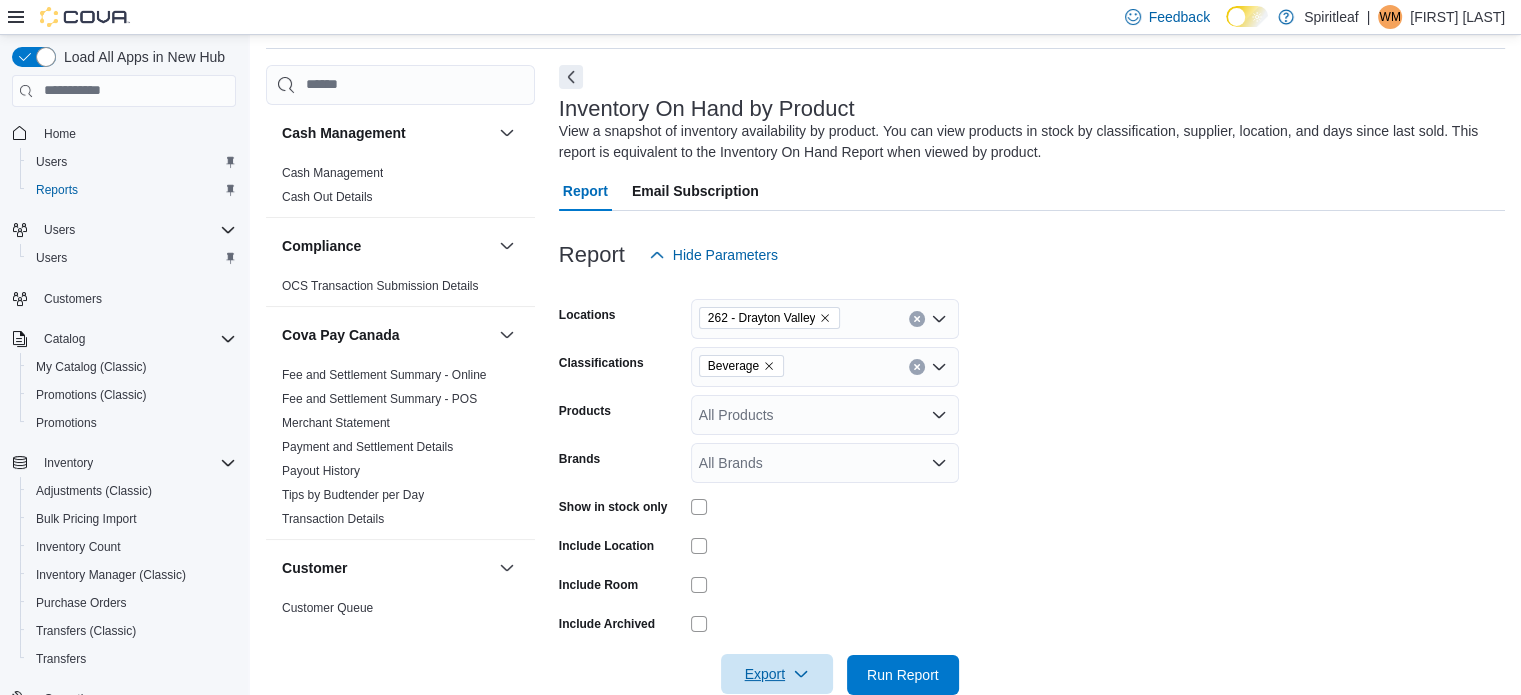 click on "Export" at bounding box center [777, 674] 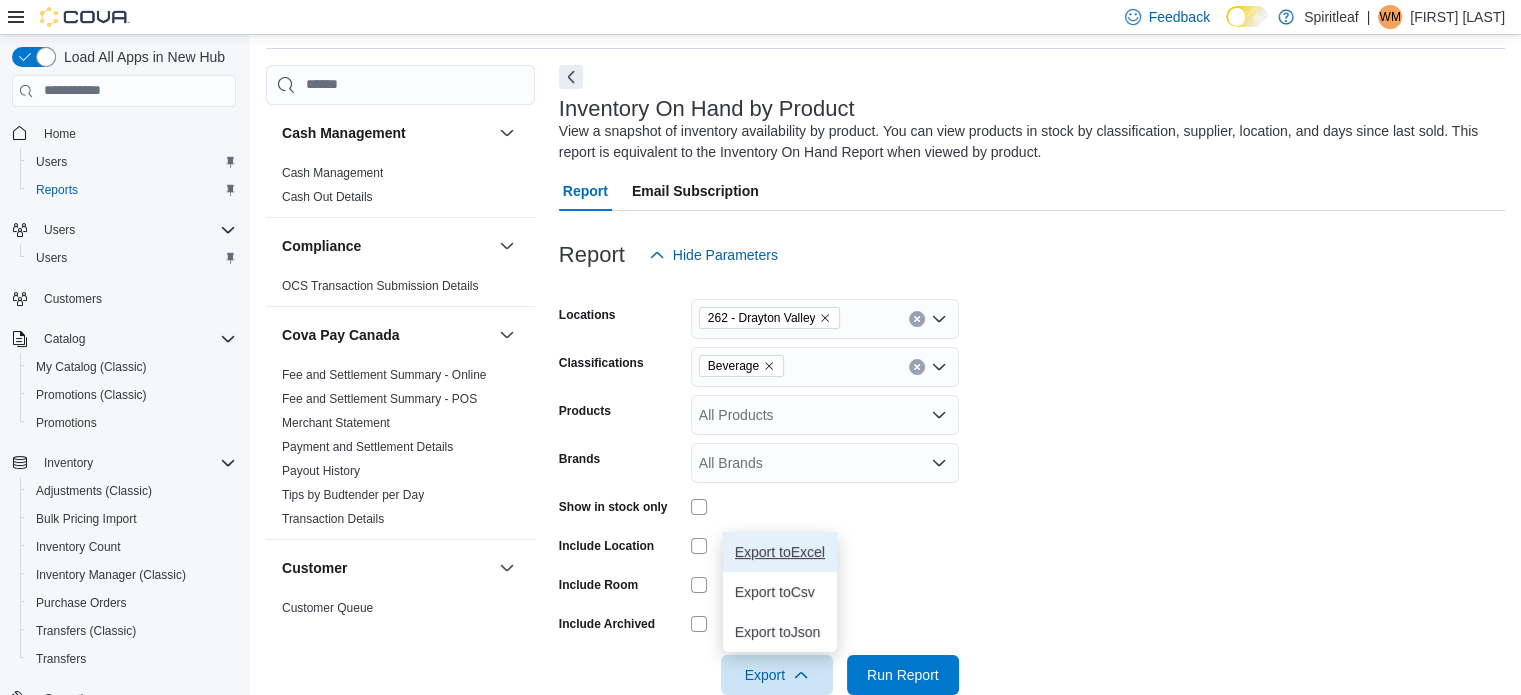 click on "Export to  Excel" at bounding box center [780, 552] 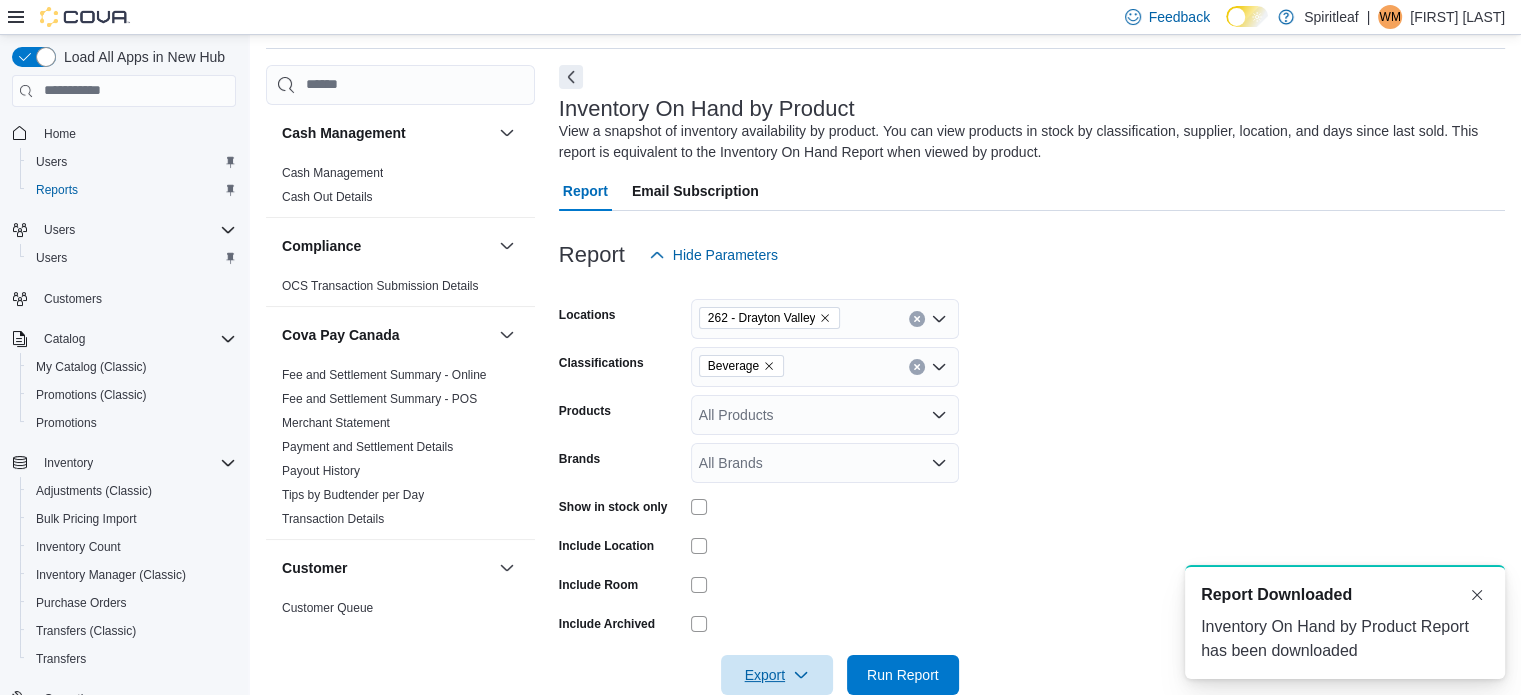 scroll, scrollTop: 0, scrollLeft: 0, axis: both 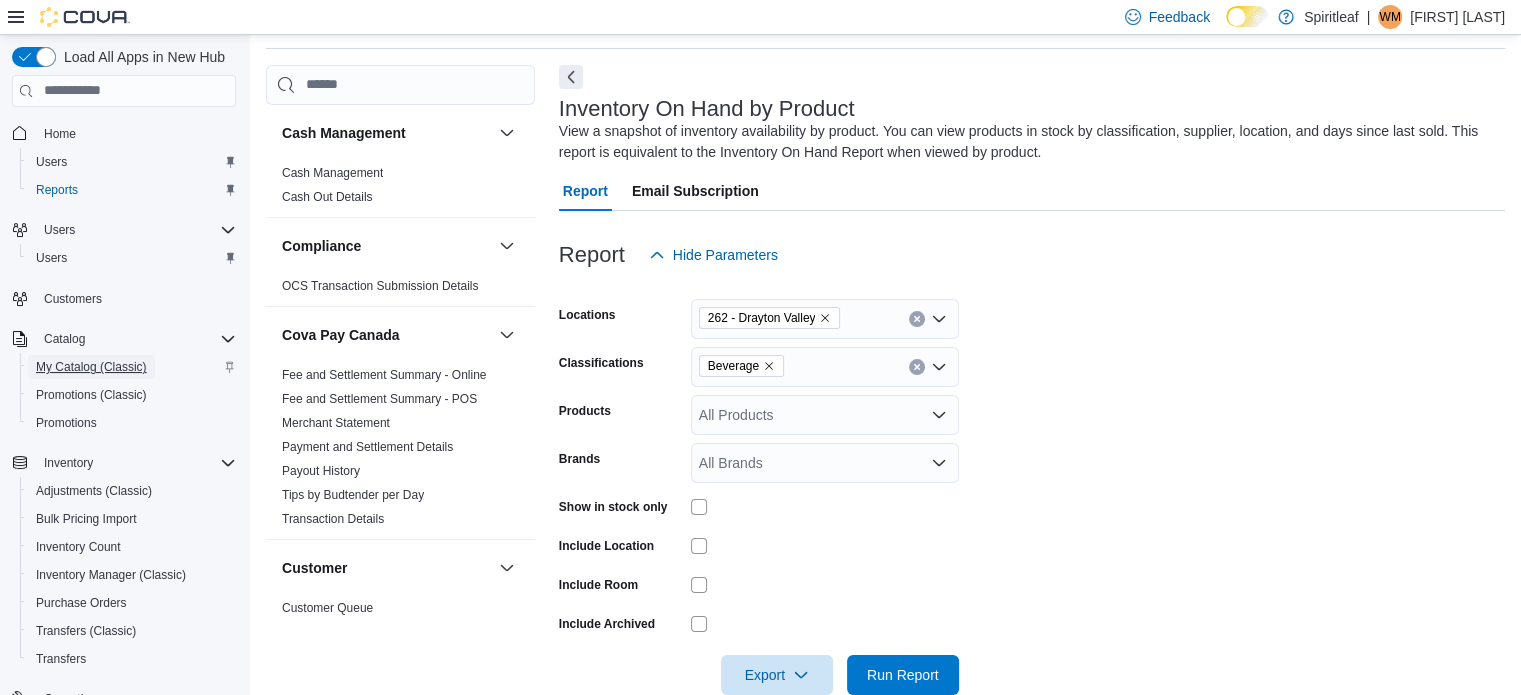click on "My Catalog (Classic)" at bounding box center [91, 367] 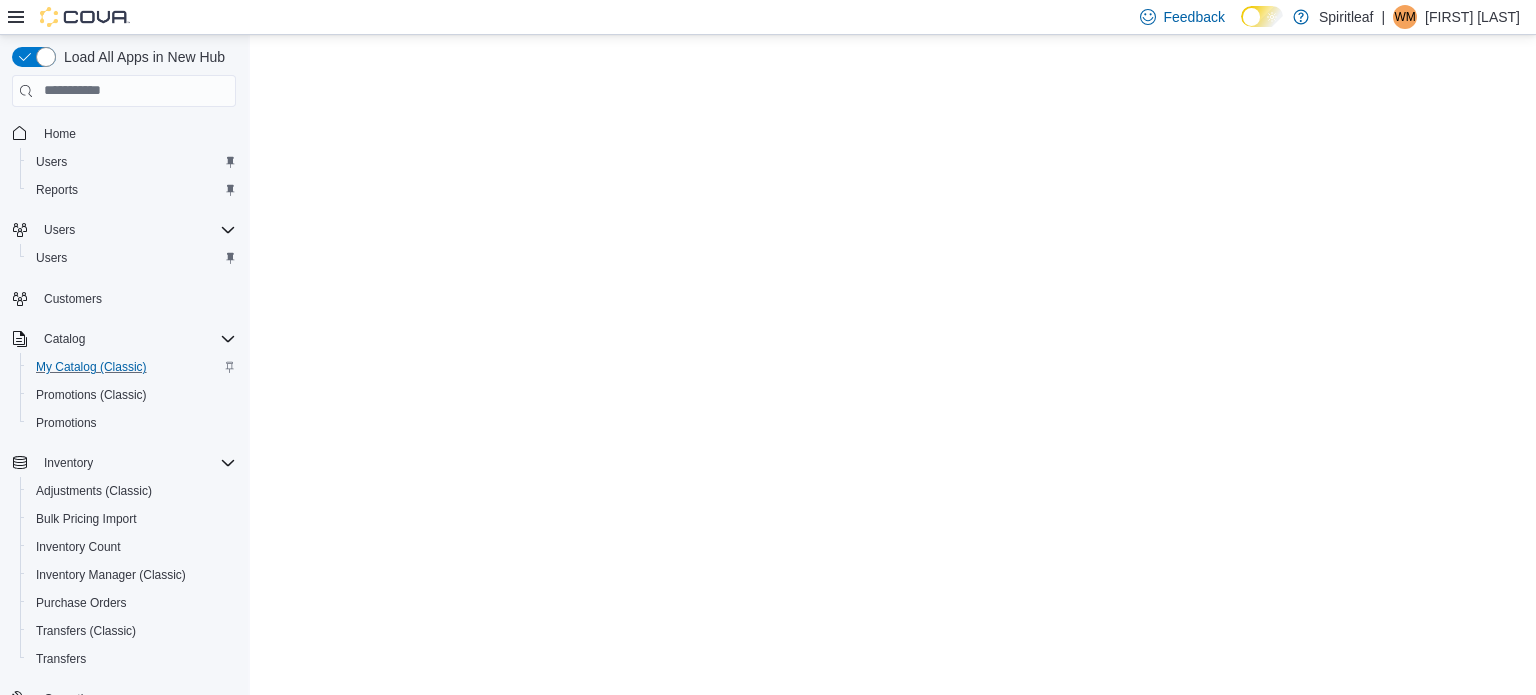 scroll, scrollTop: 0, scrollLeft: 0, axis: both 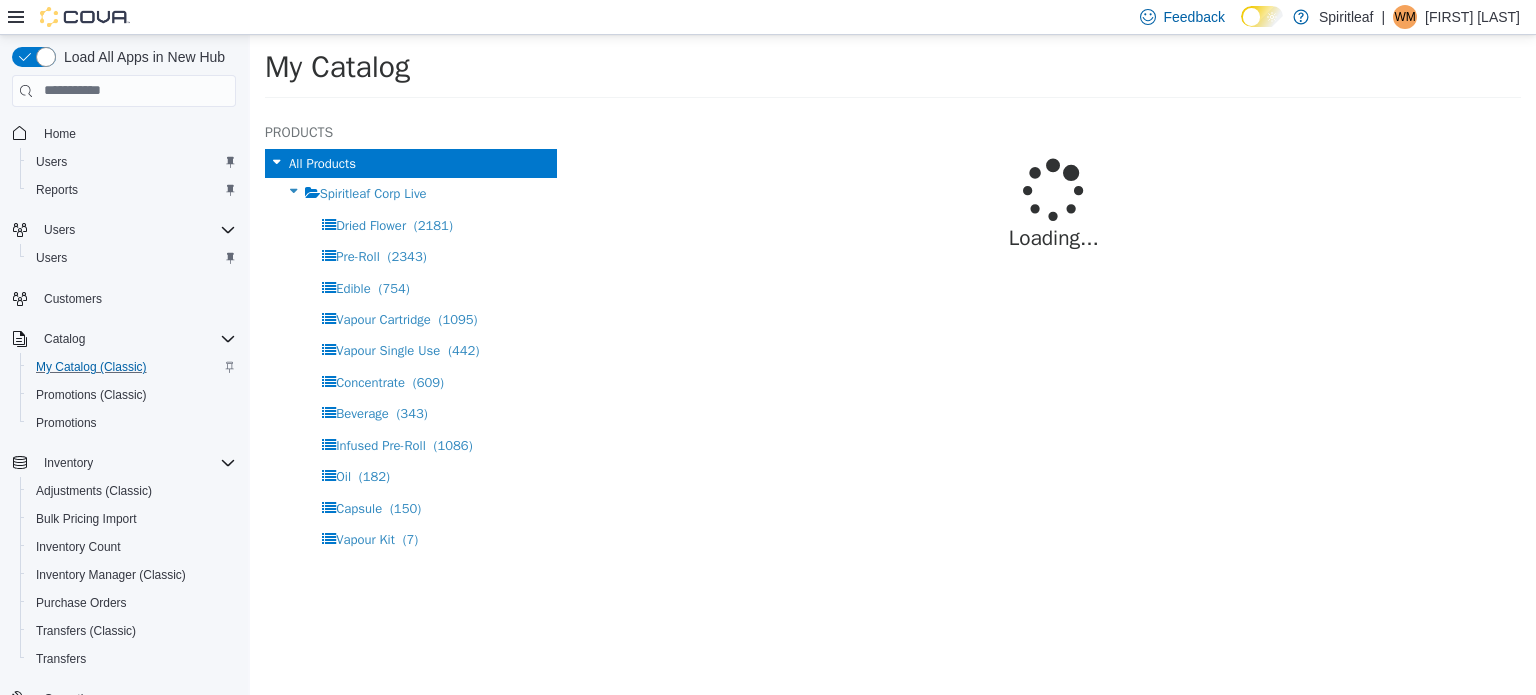 select on "**********" 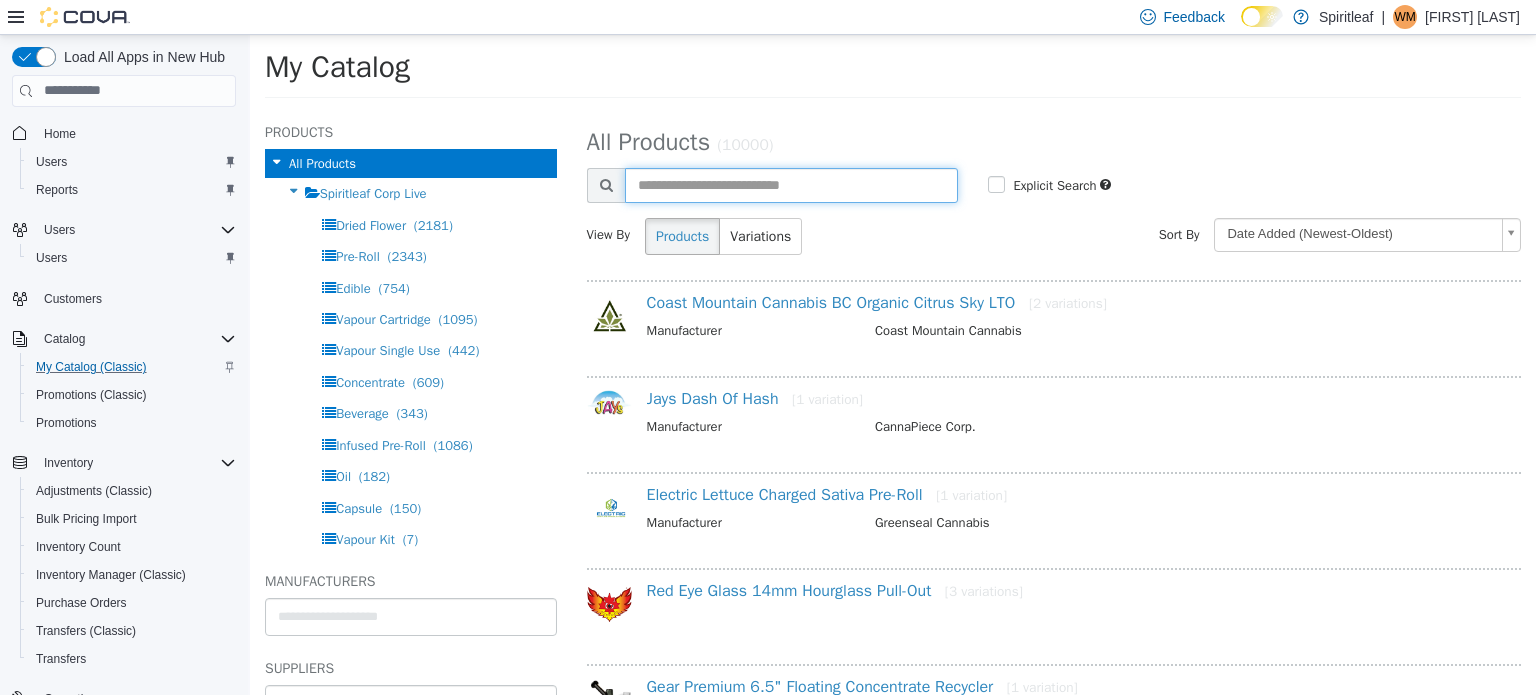 click at bounding box center [792, 184] 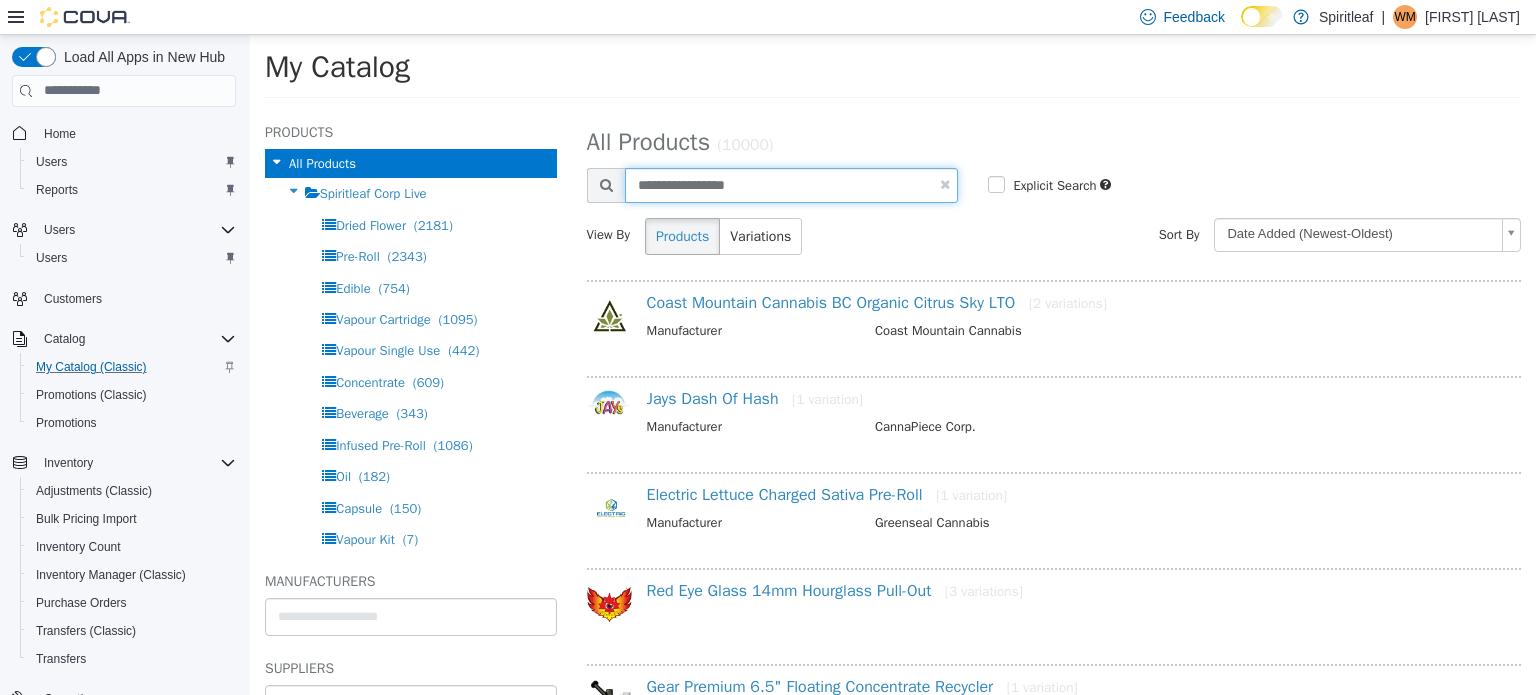 type on "**********" 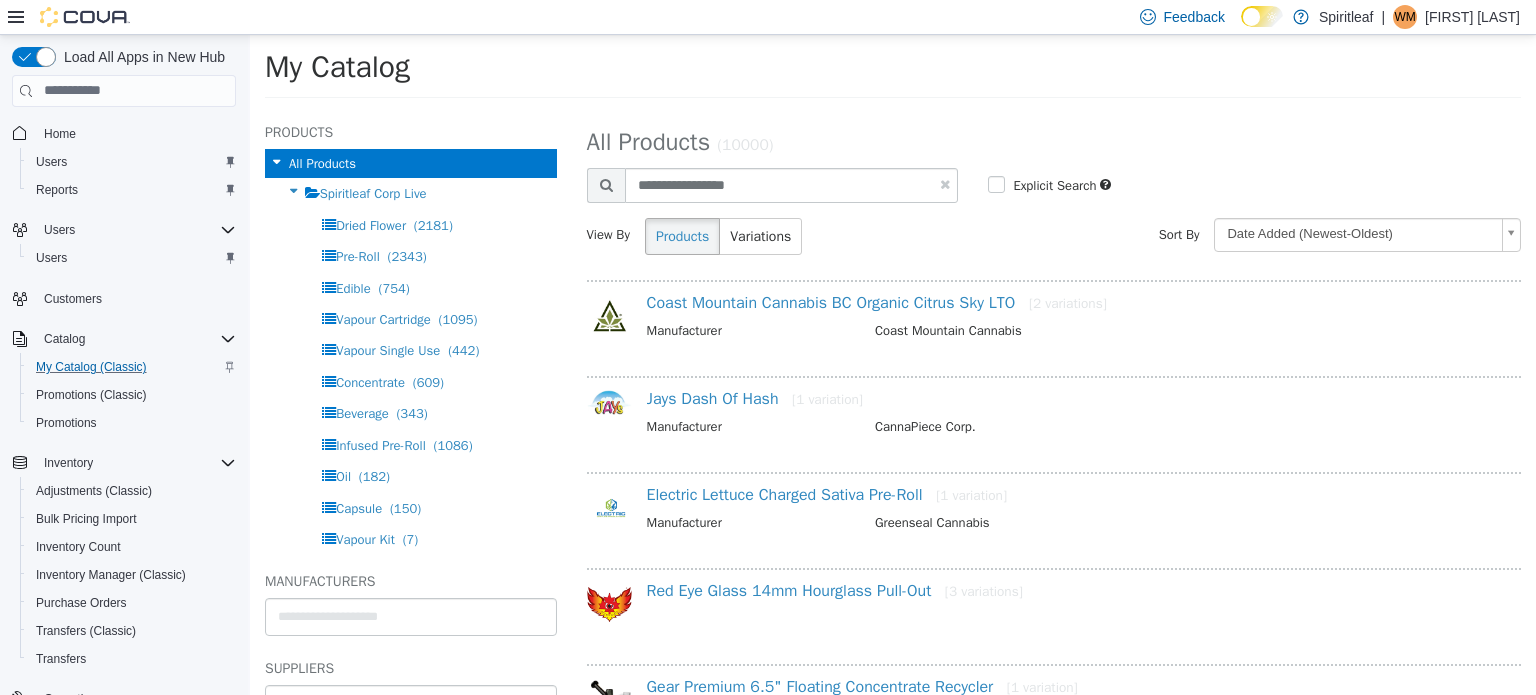select on "**********" 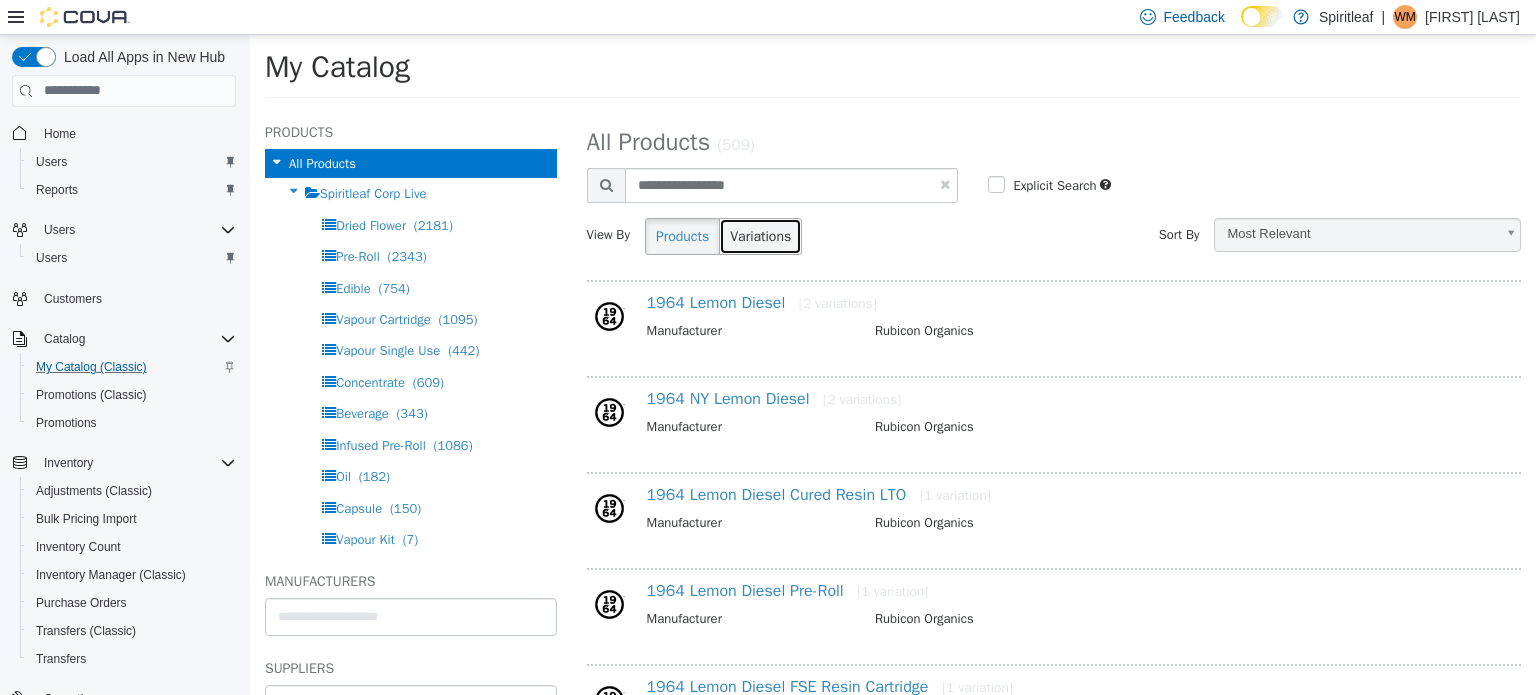 click on "Variations" at bounding box center [760, 235] 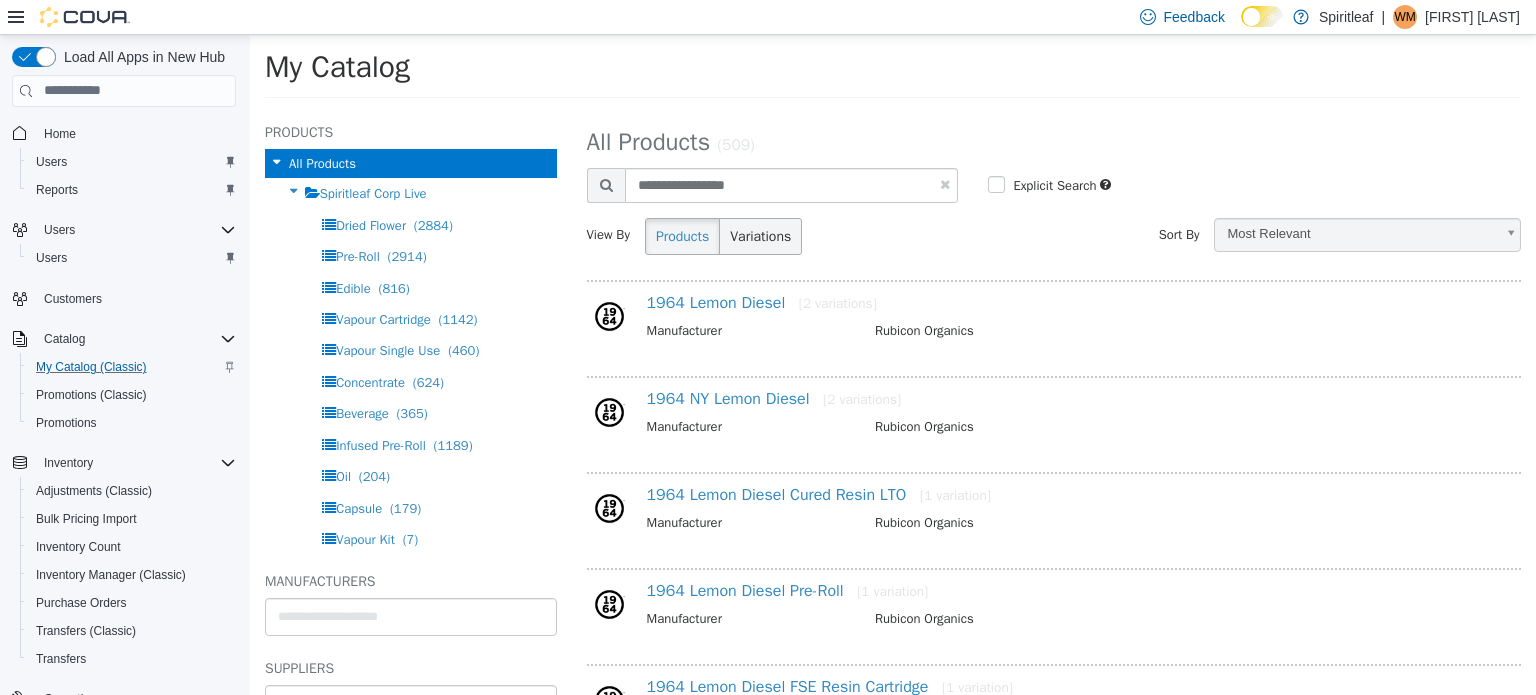 select on "**********" 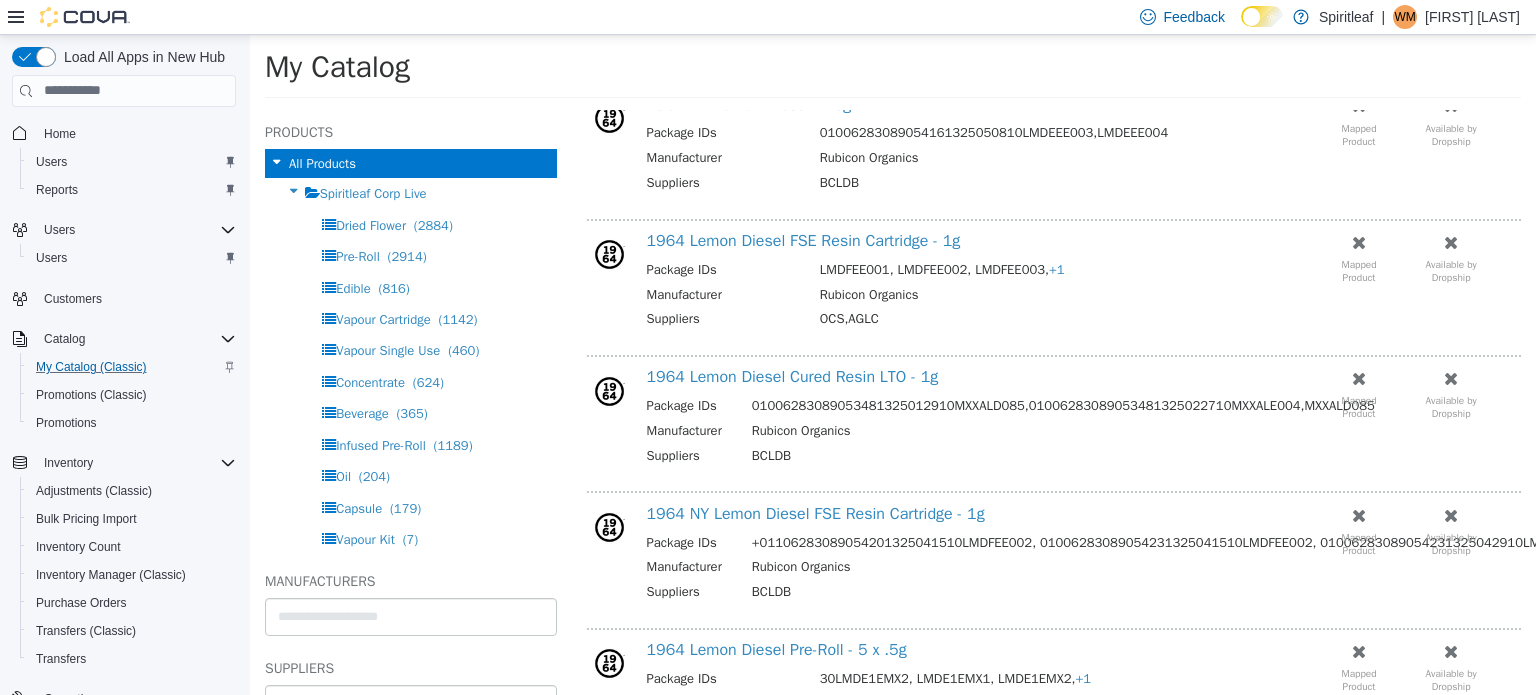 scroll, scrollTop: 700, scrollLeft: 0, axis: vertical 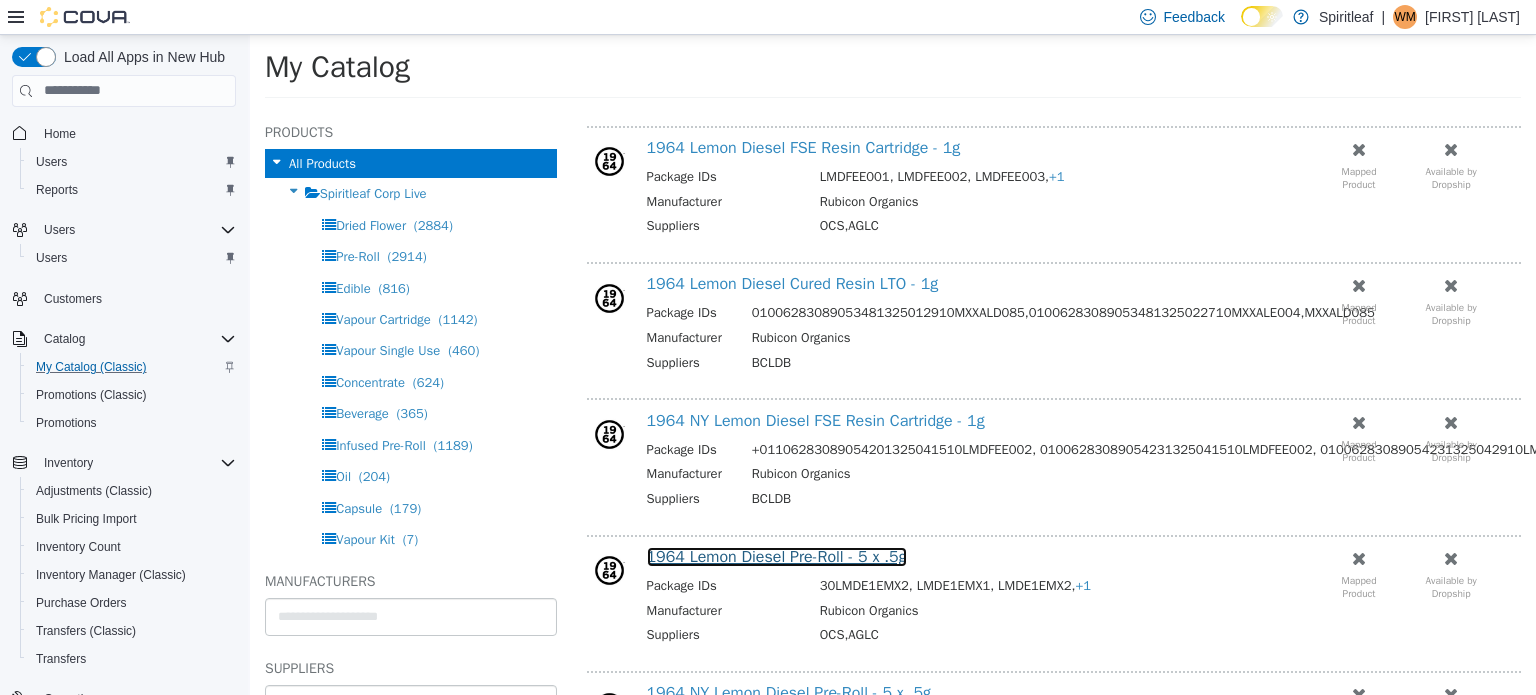 click on "1964 Lemon Diesel Pre-Roll - 5 x .5g" at bounding box center [777, 556] 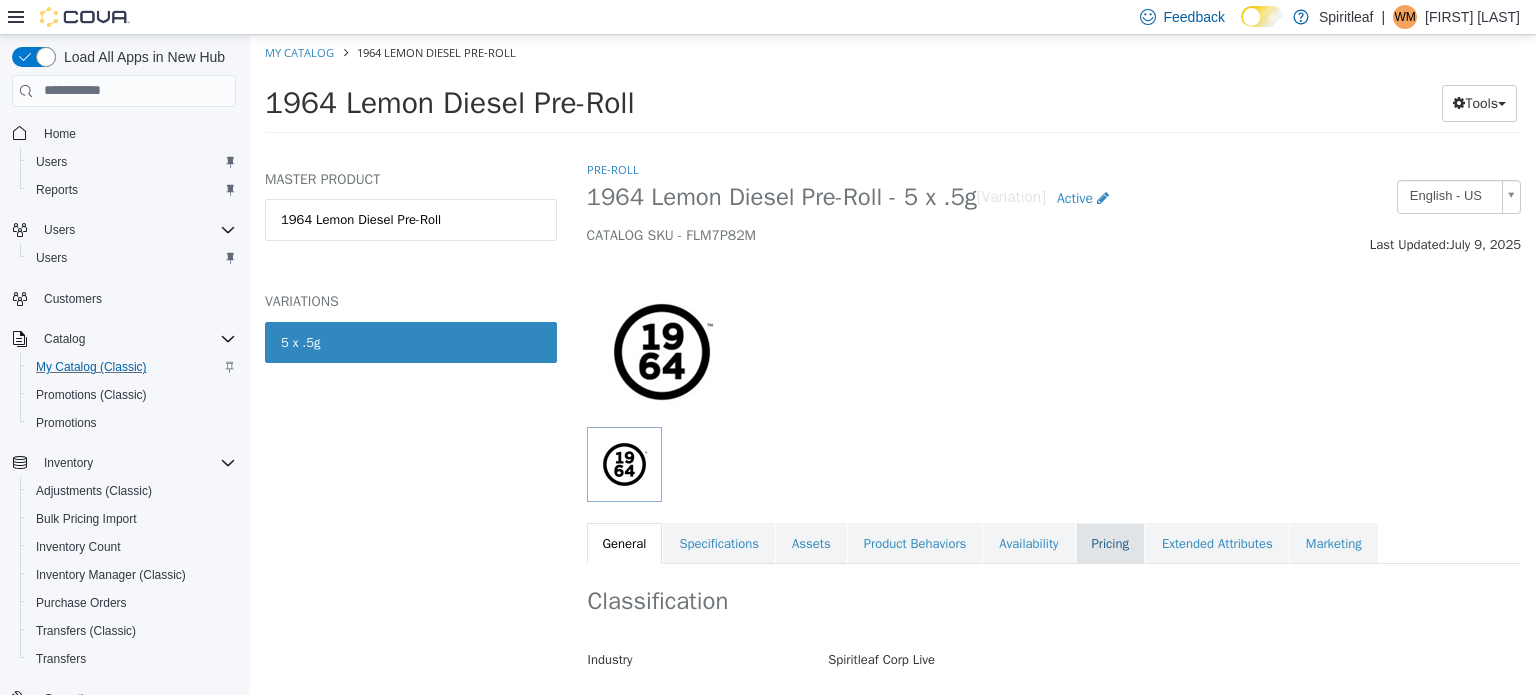 click on "Pricing" at bounding box center [1110, 543] 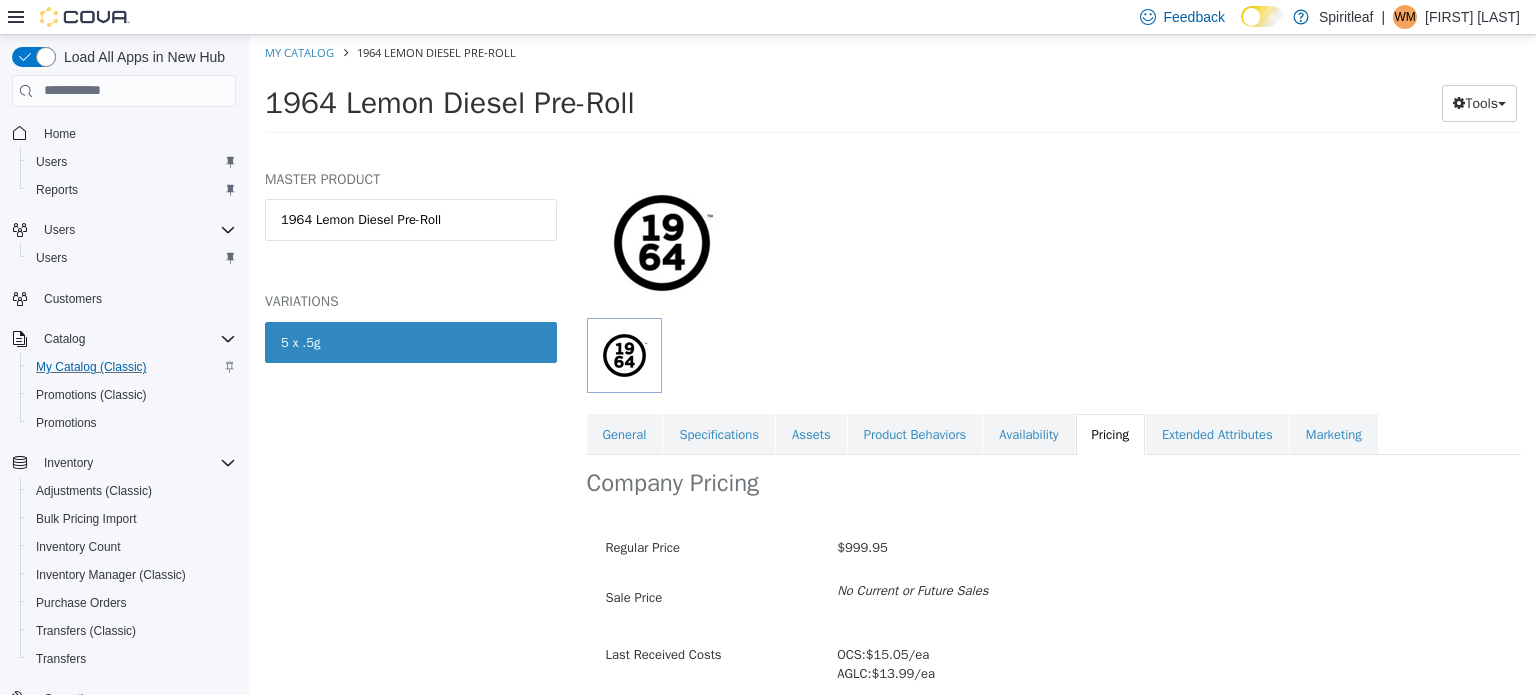scroll, scrollTop: 192, scrollLeft: 0, axis: vertical 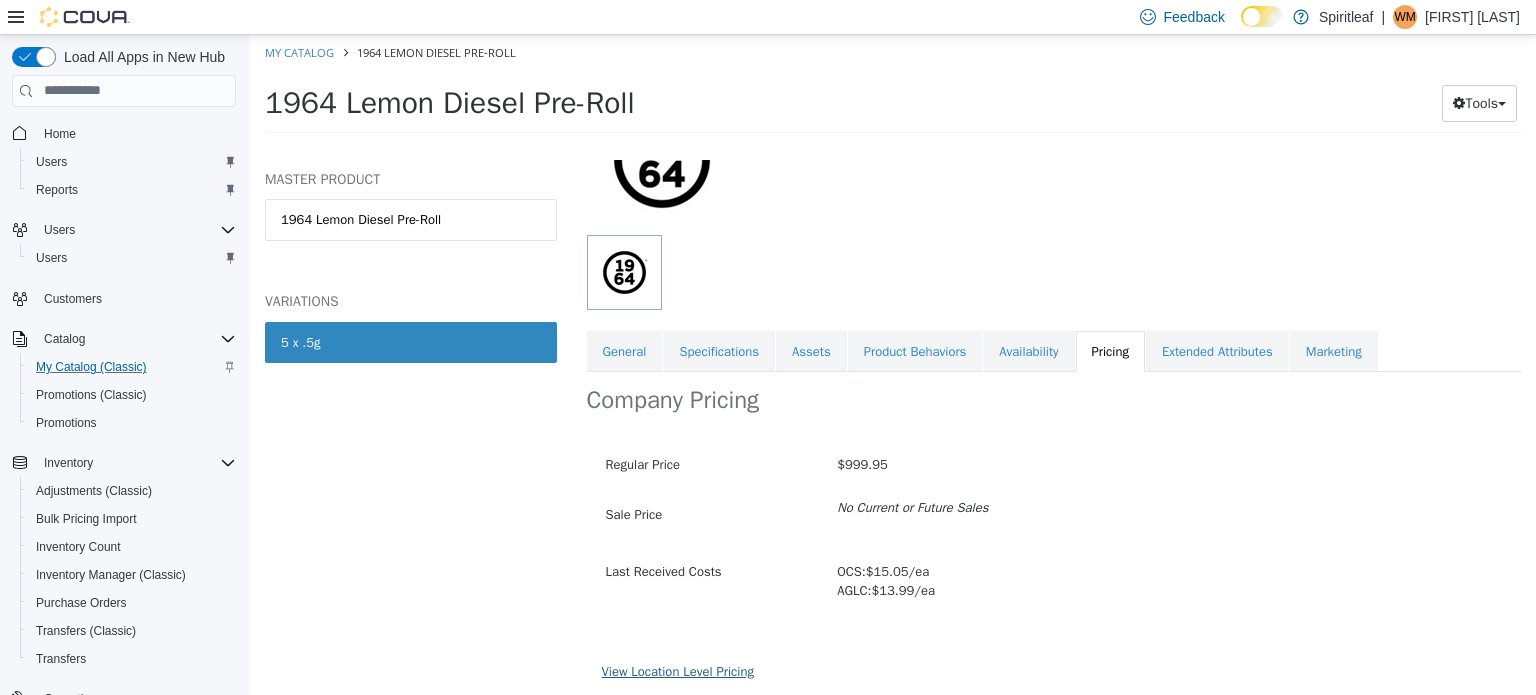 click on "View Location Level Pricing" at bounding box center (678, 670) 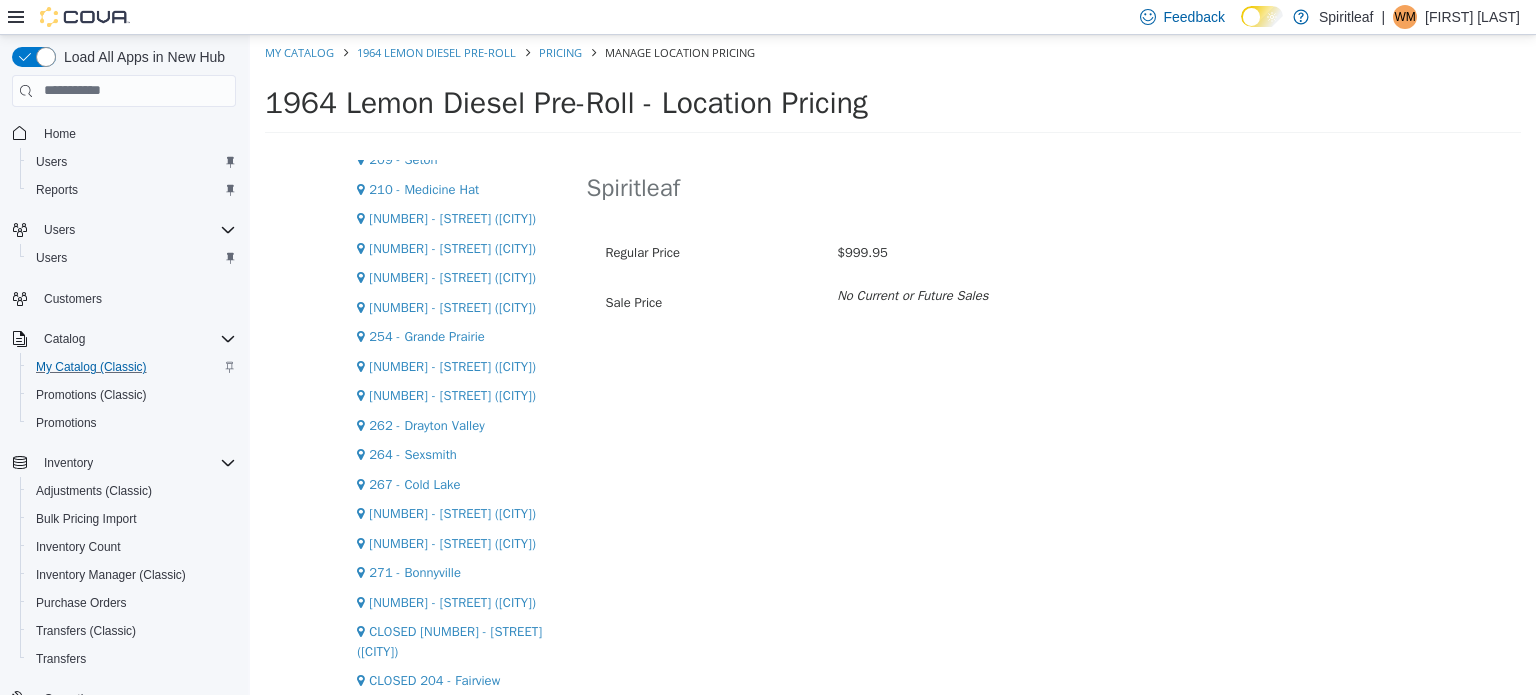 scroll, scrollTop: 1600, scrollLeft: 0, axis: vertical 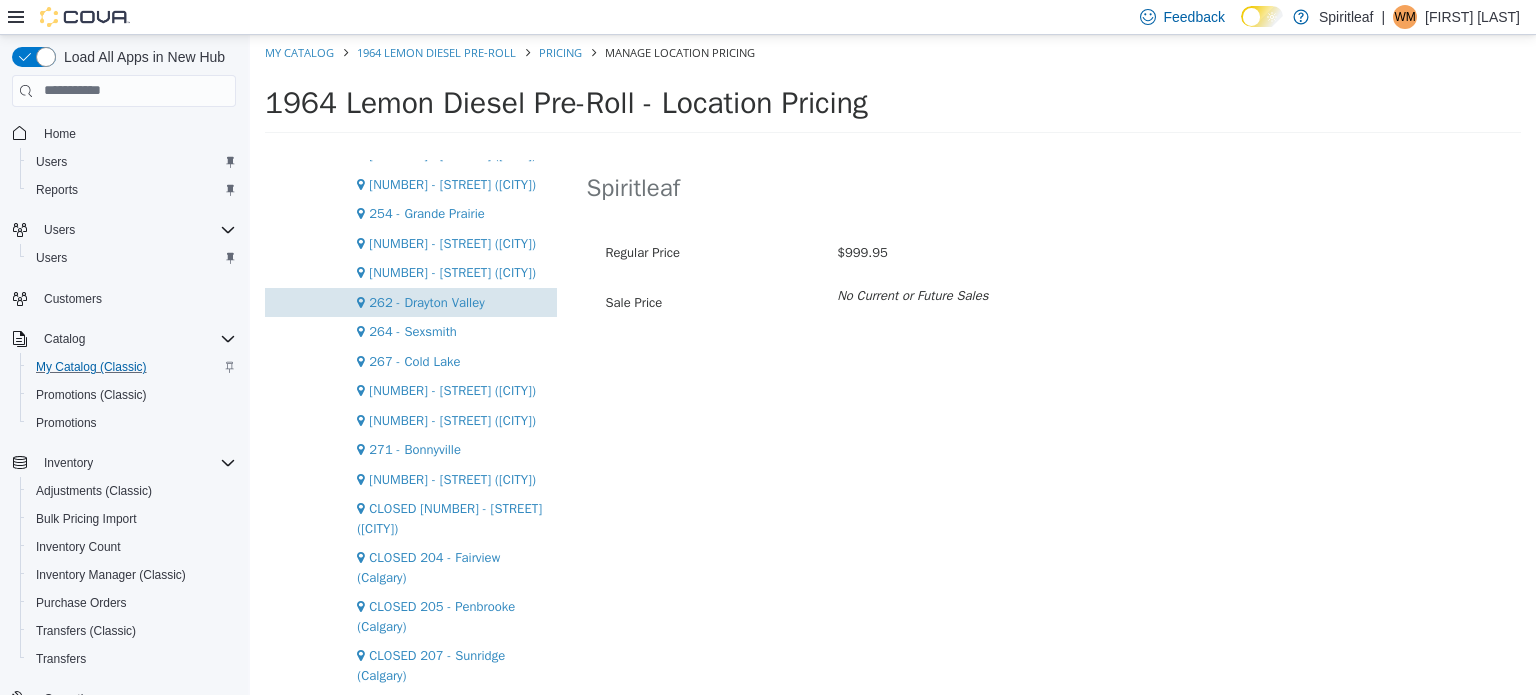 click on "262 - Drayton Valley" at bounding box center (426, 301) 